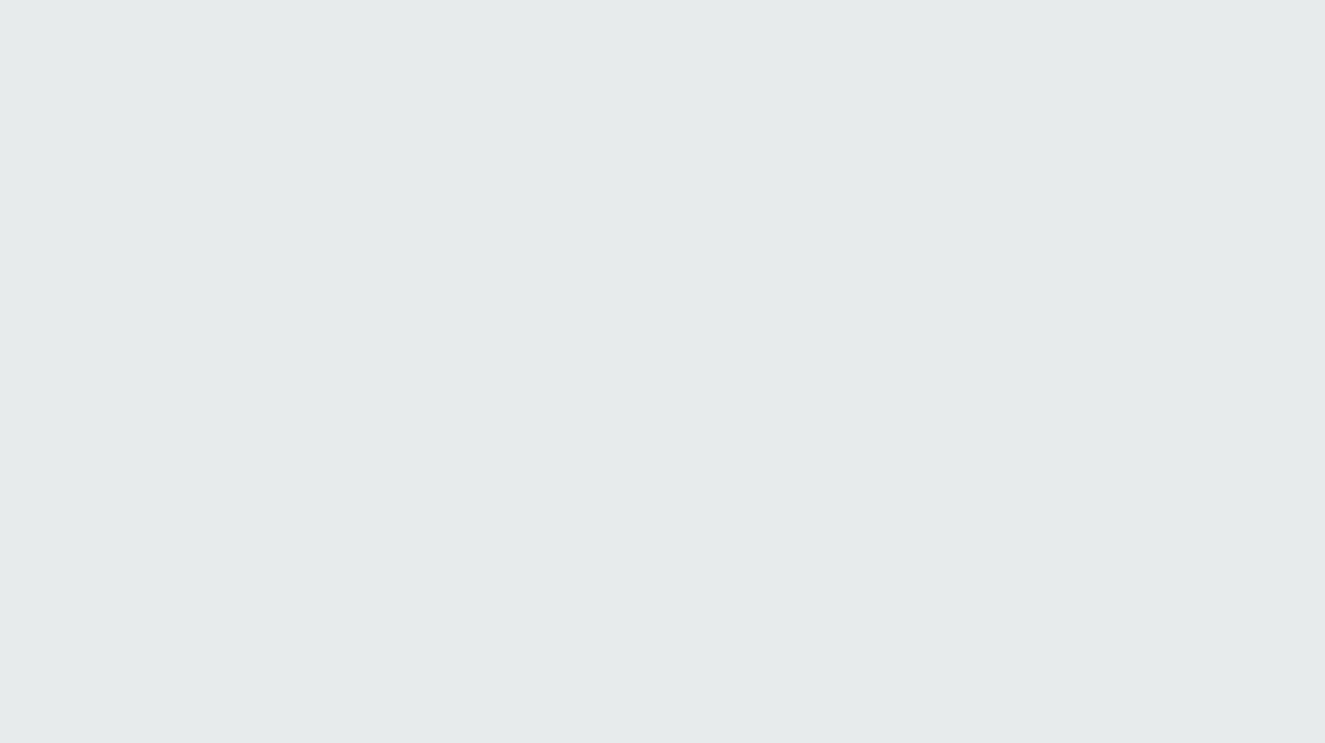 scroll, scrollTop: 0, scrollLeft: 0, axis: both 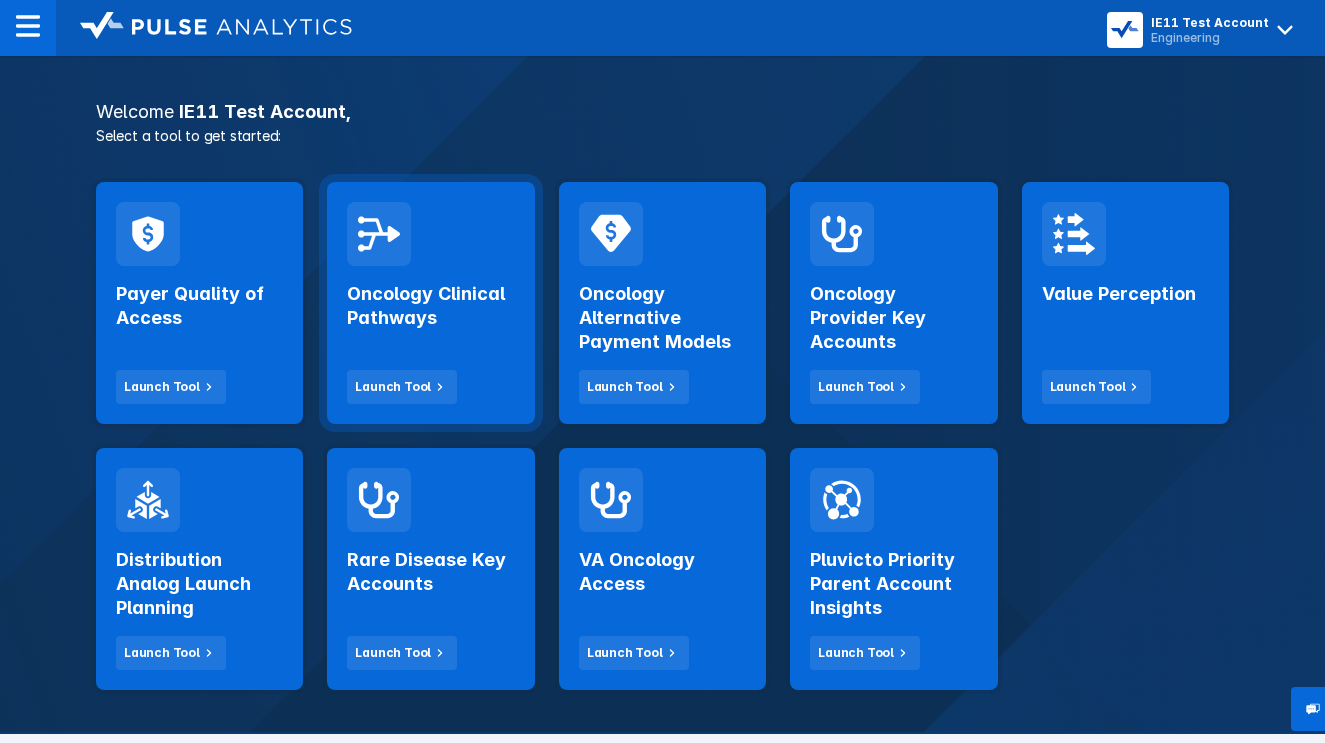 click on "Oncology Clinical Pathways" at bounding box center [430, 306] 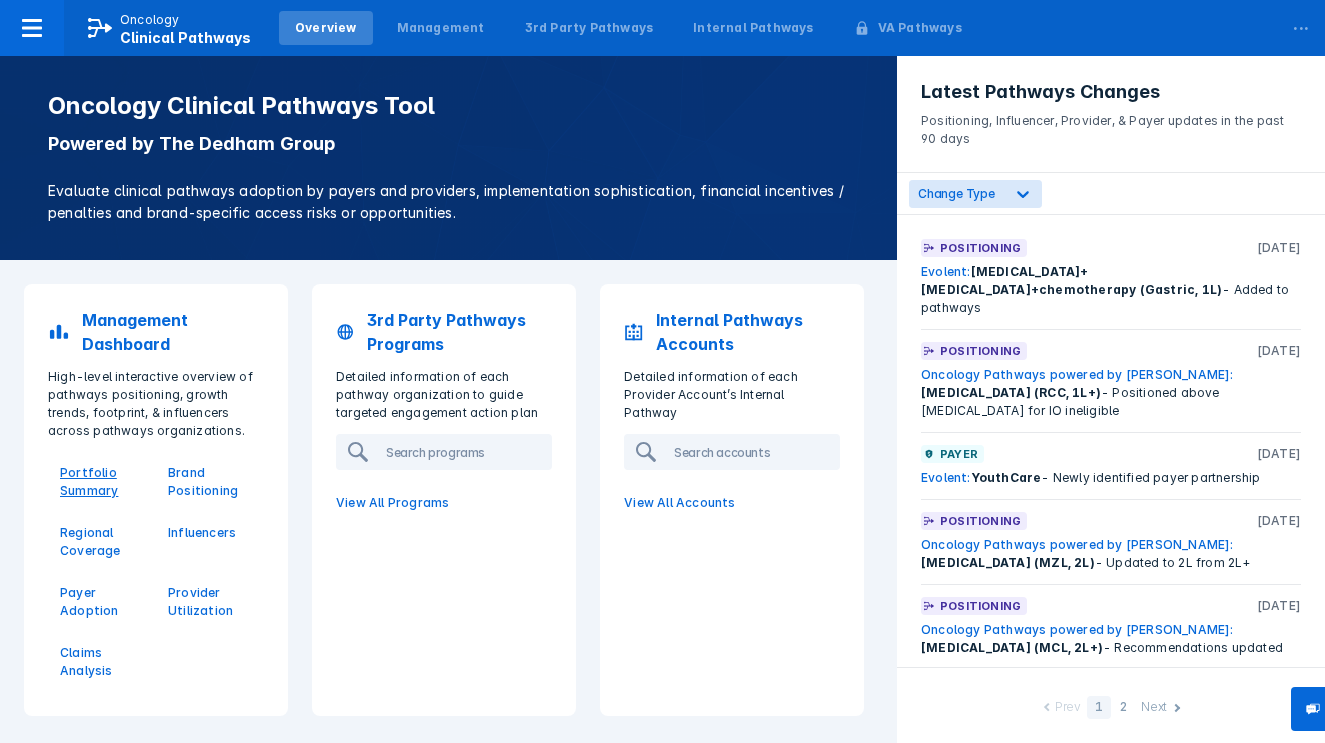 click on "Portfolio Summary" at bounding box center (102, 482) 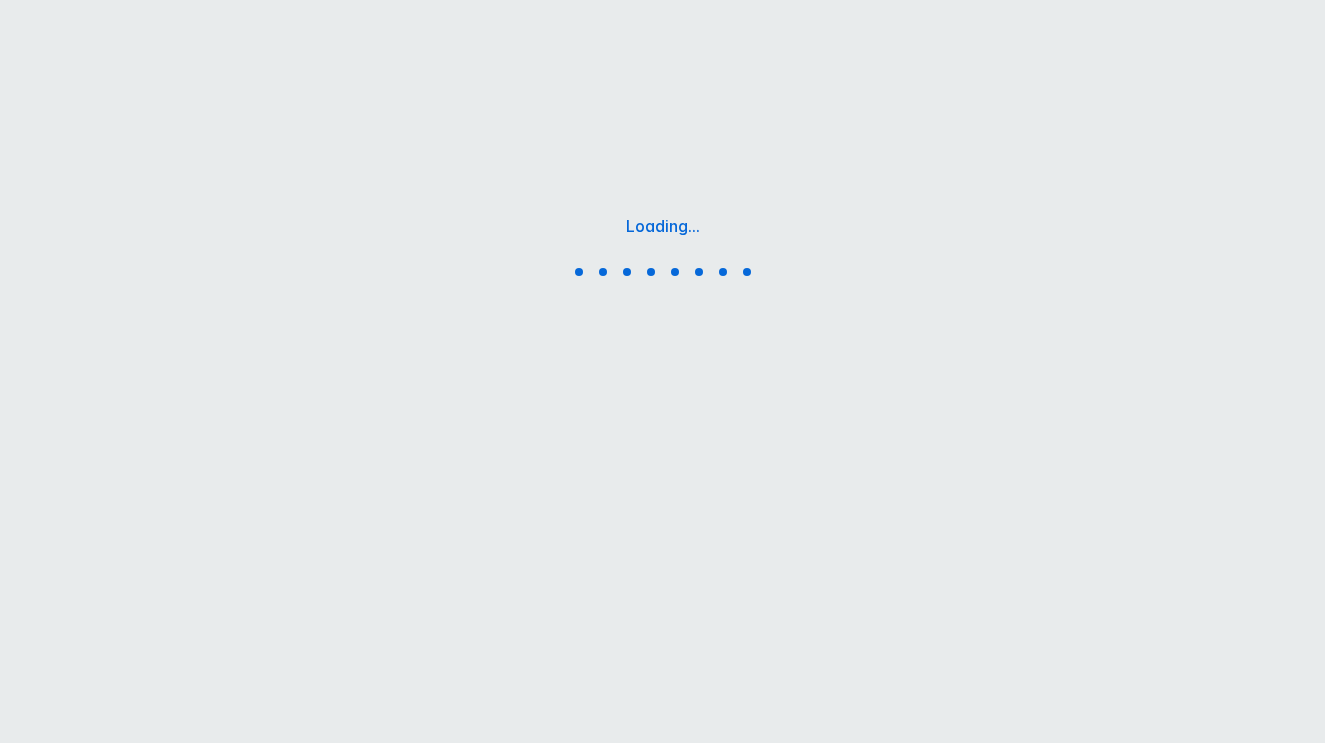 scroll, scrollTop: 0, scrollLeft: 0, axis: both 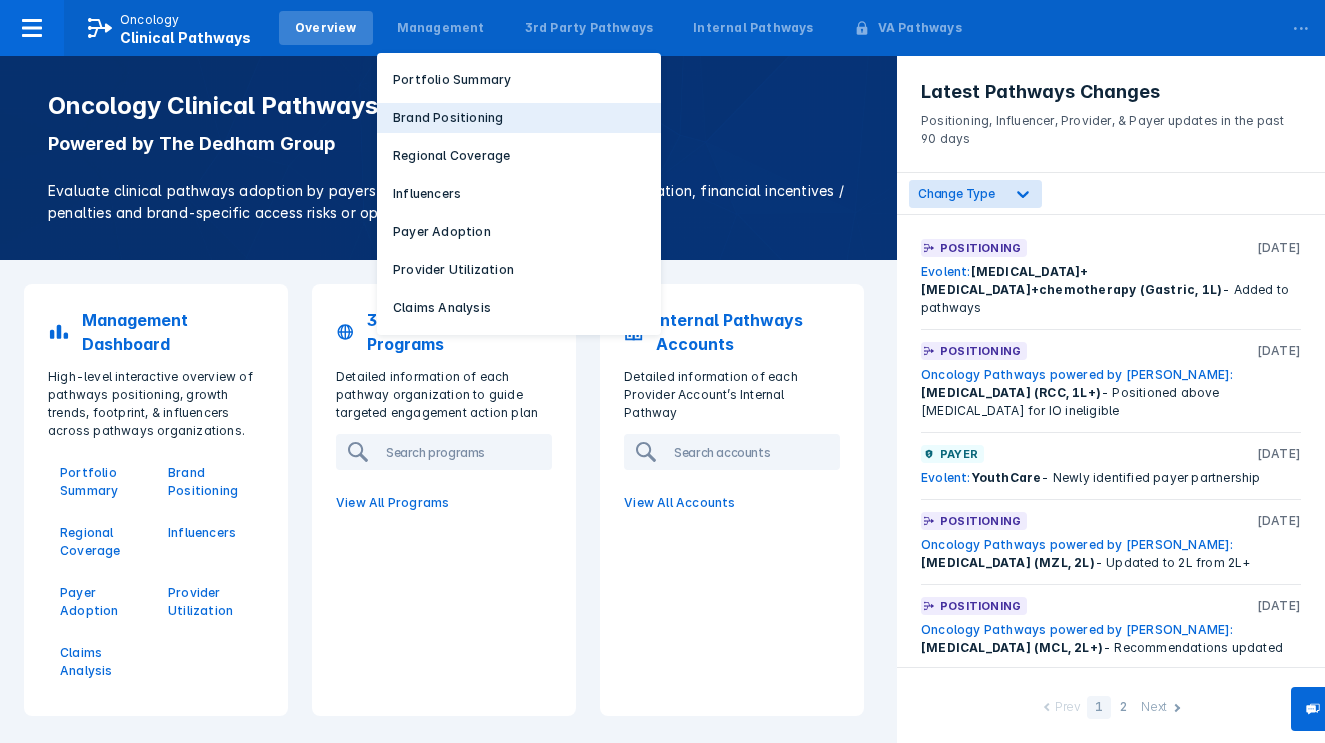 click on "Brand Positioning" at bounding box center [448, 118] 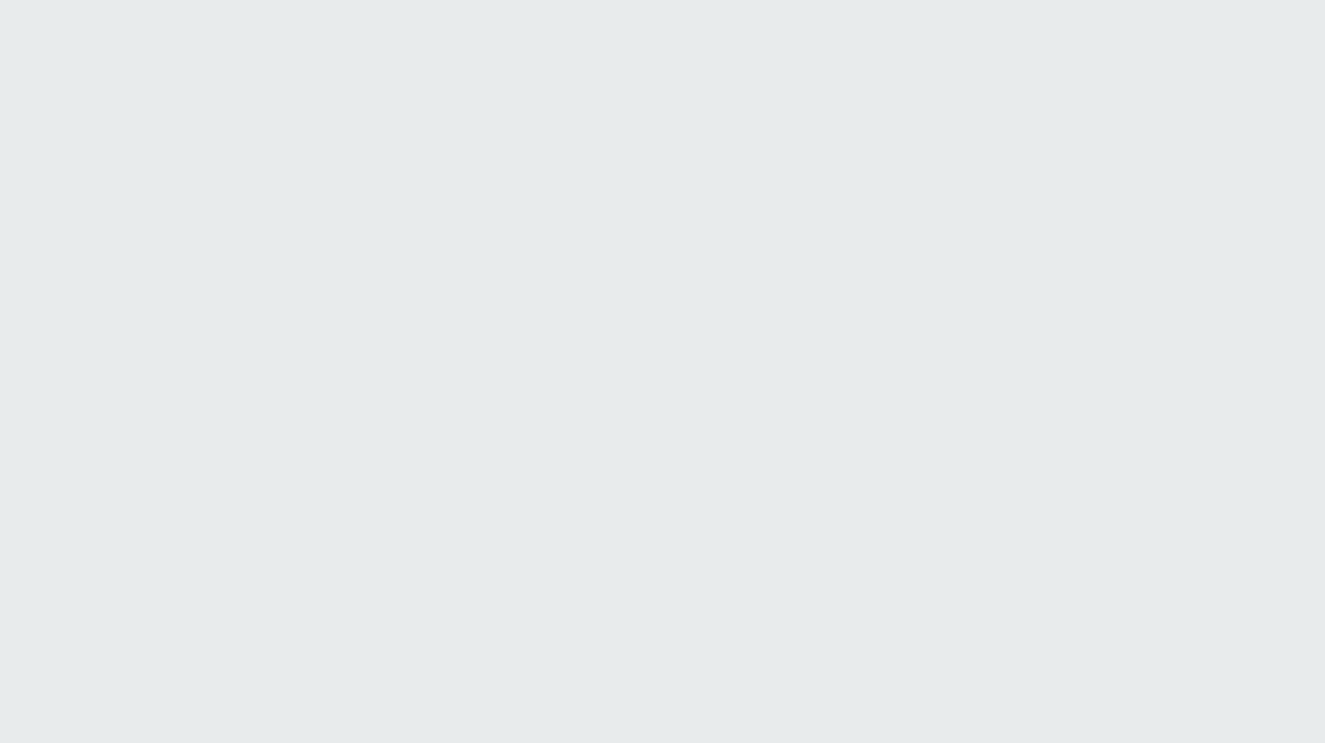 scroll, scrollTop: 0, scrollLeft: 0, axis: both 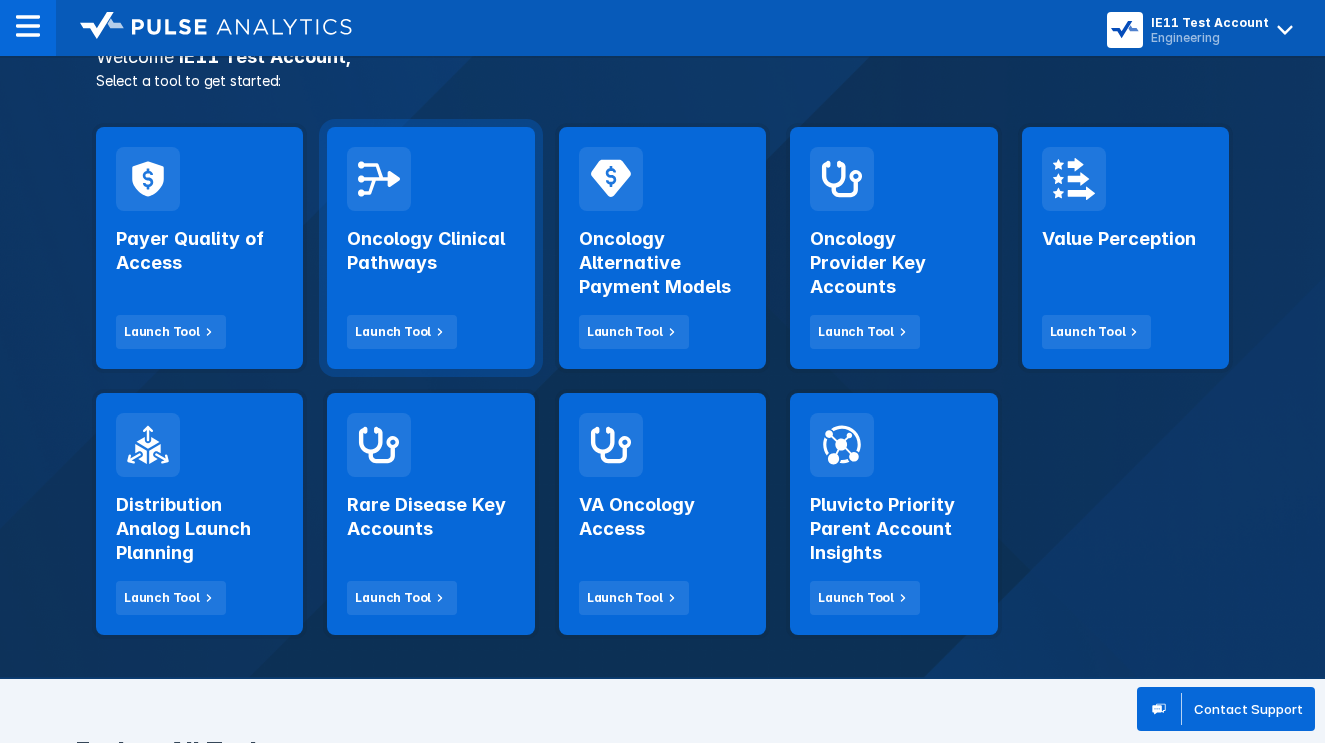 click on "Oncology Clinical Pathways" at bounding box center [430, 251] 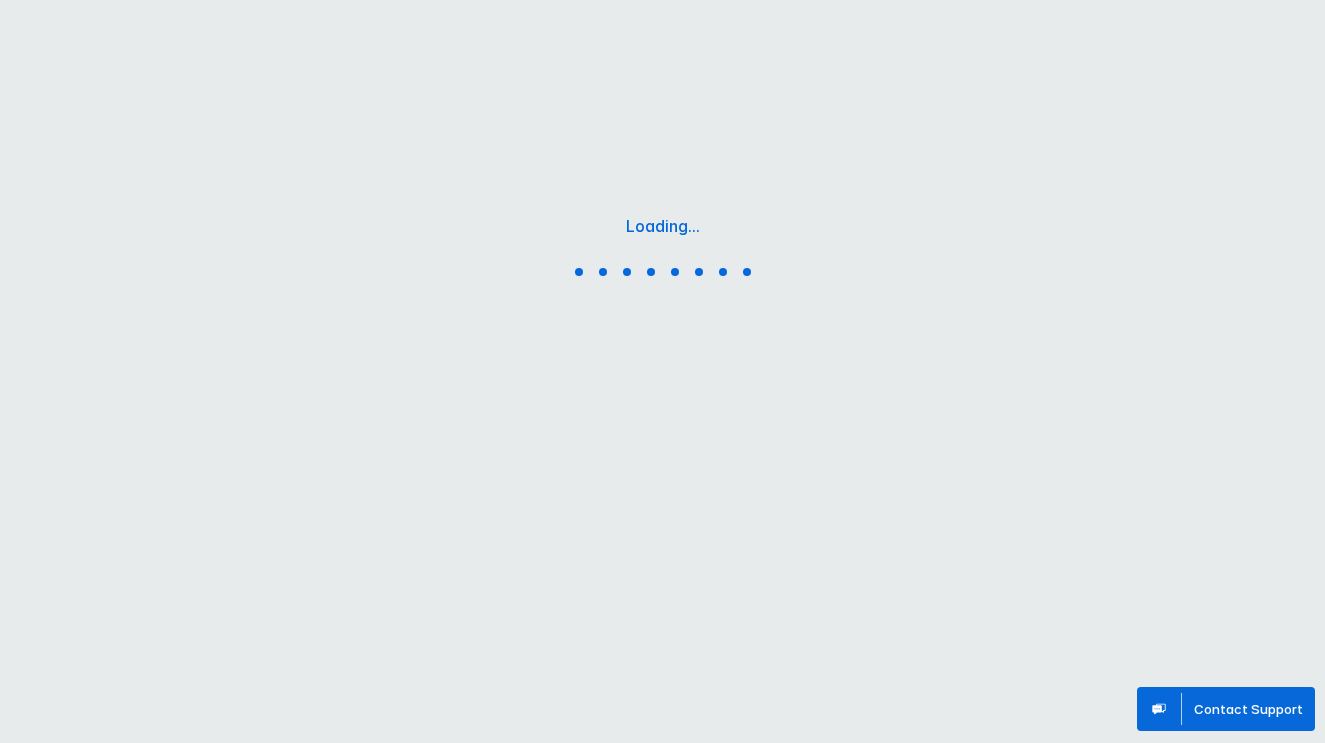 scroll, scrollTop: 0, scrollLeft: 0, axis: both 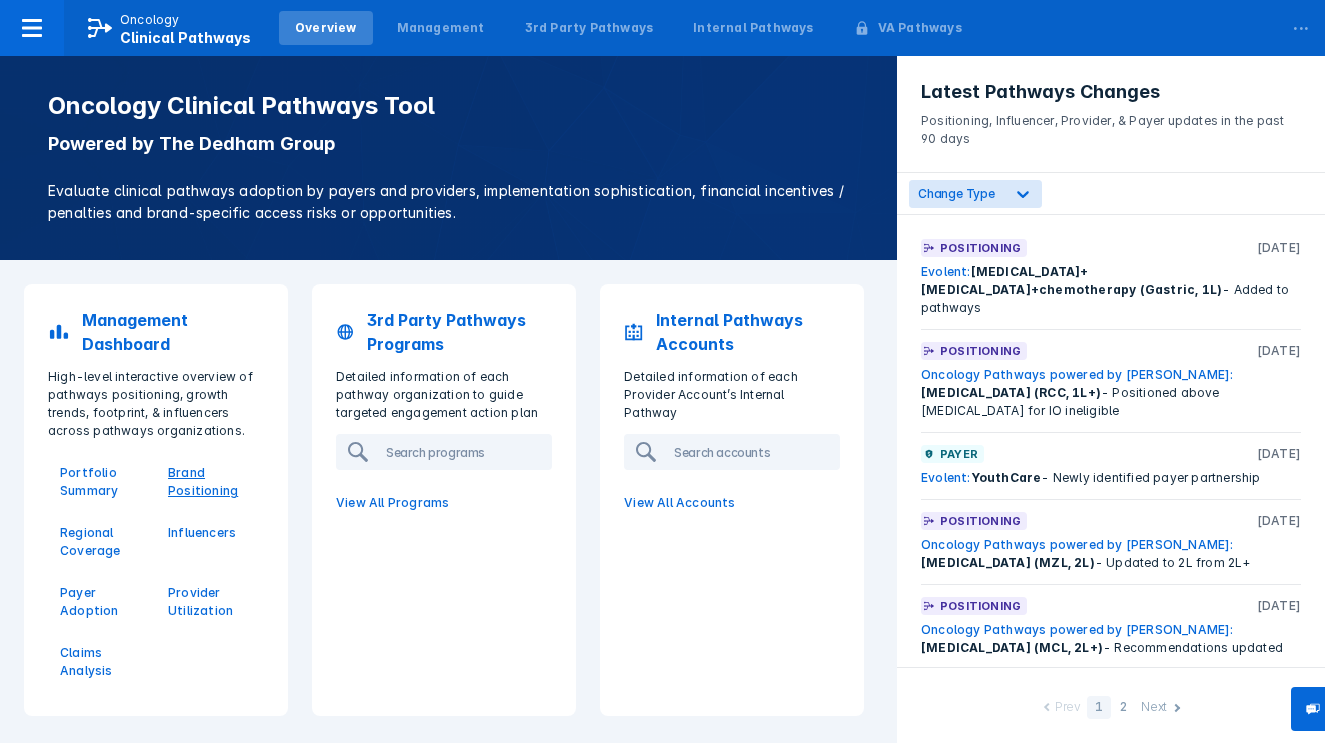 click on "Brand Positioning" at bounding box center [210, 482] 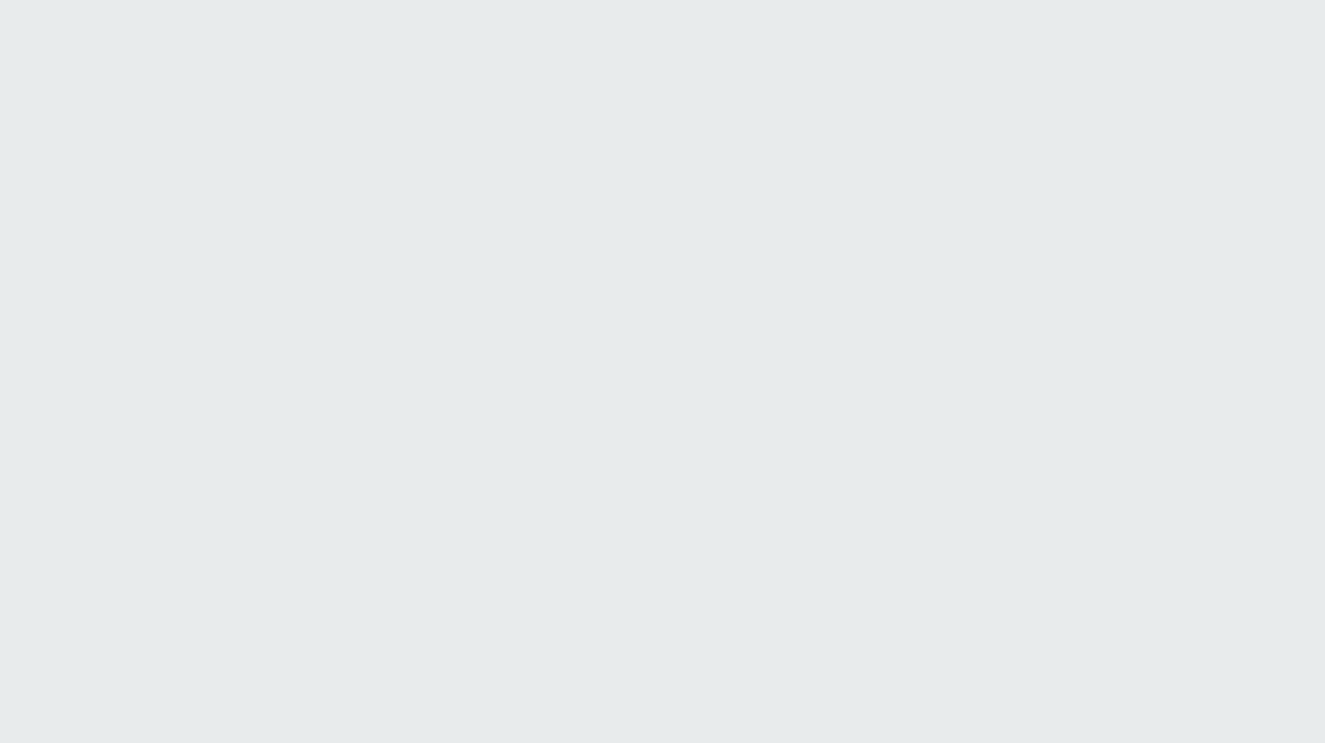 click on "Printing this webpage has been disabled. This tool is intended for internal planning purposes only and can not be shared externally." at bounding box center [662, 0] 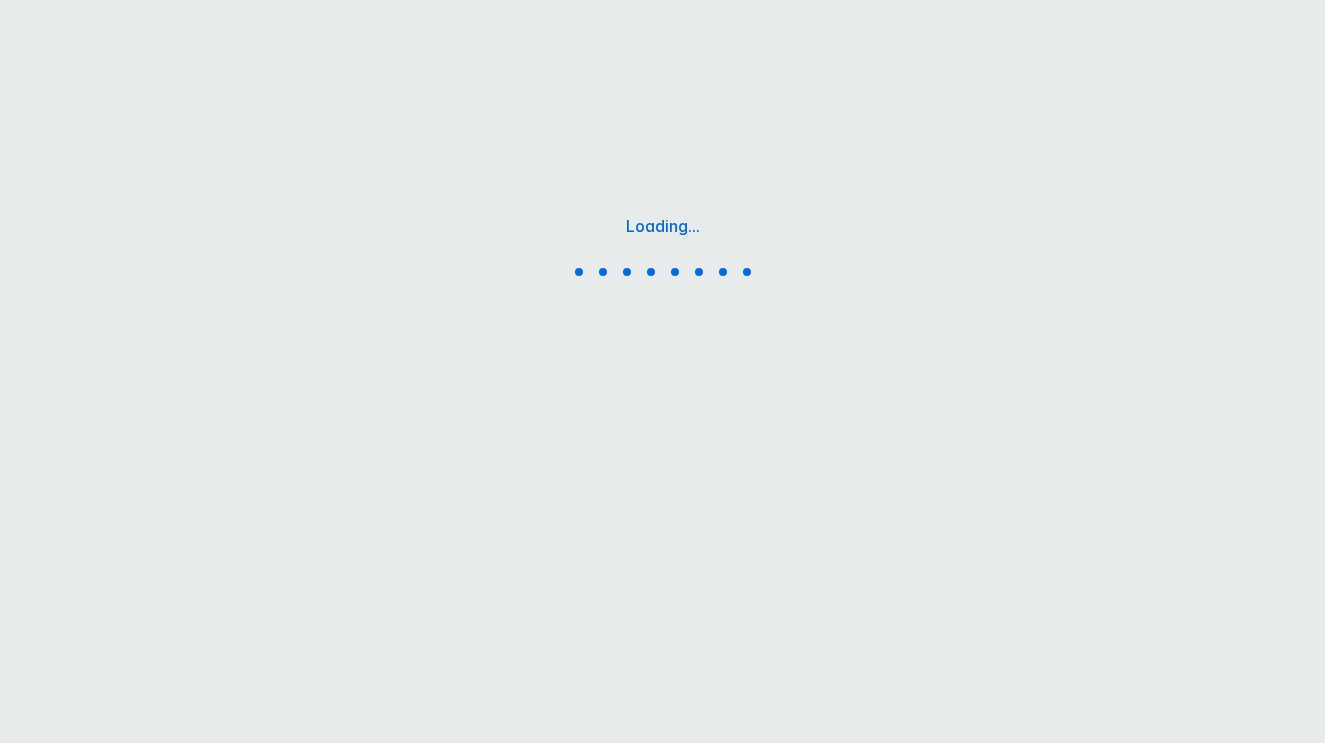 scroll, scrollTop: 0, scrollLeft: 0, axis: both 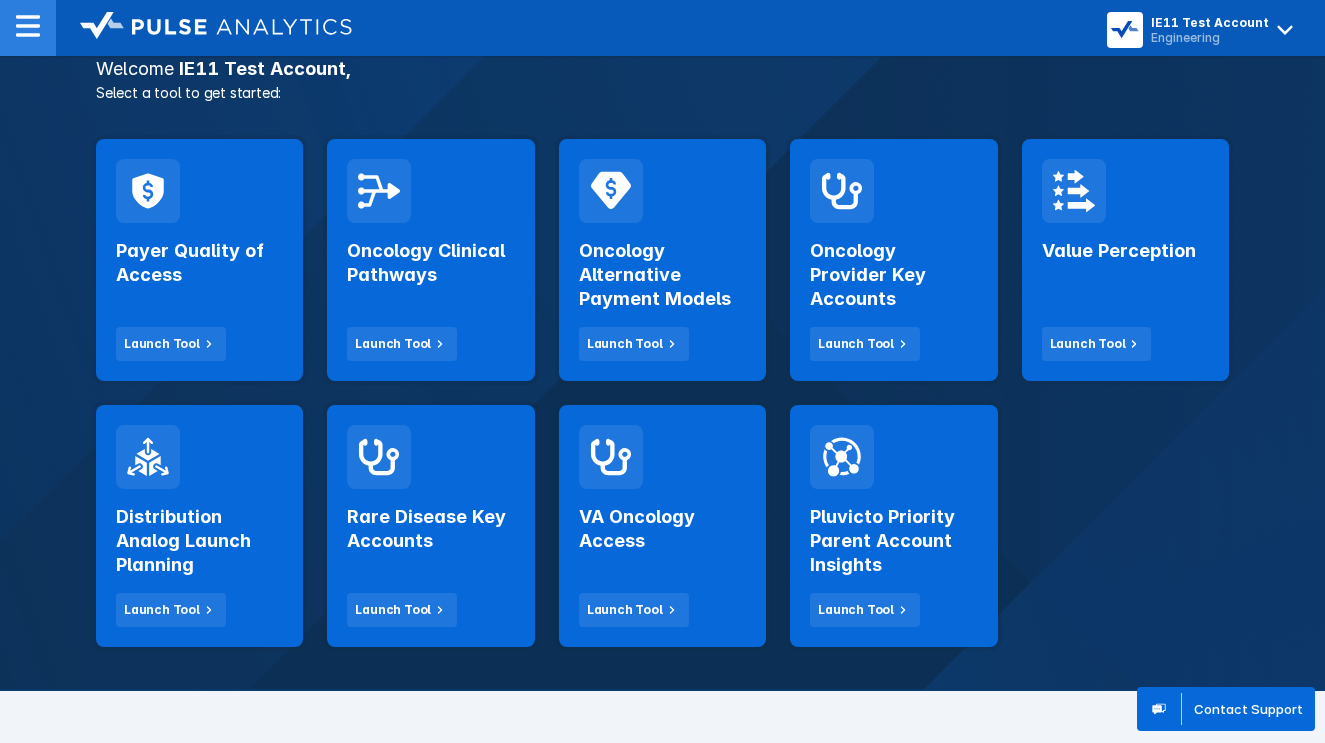 click at bounding box center [28, 28] 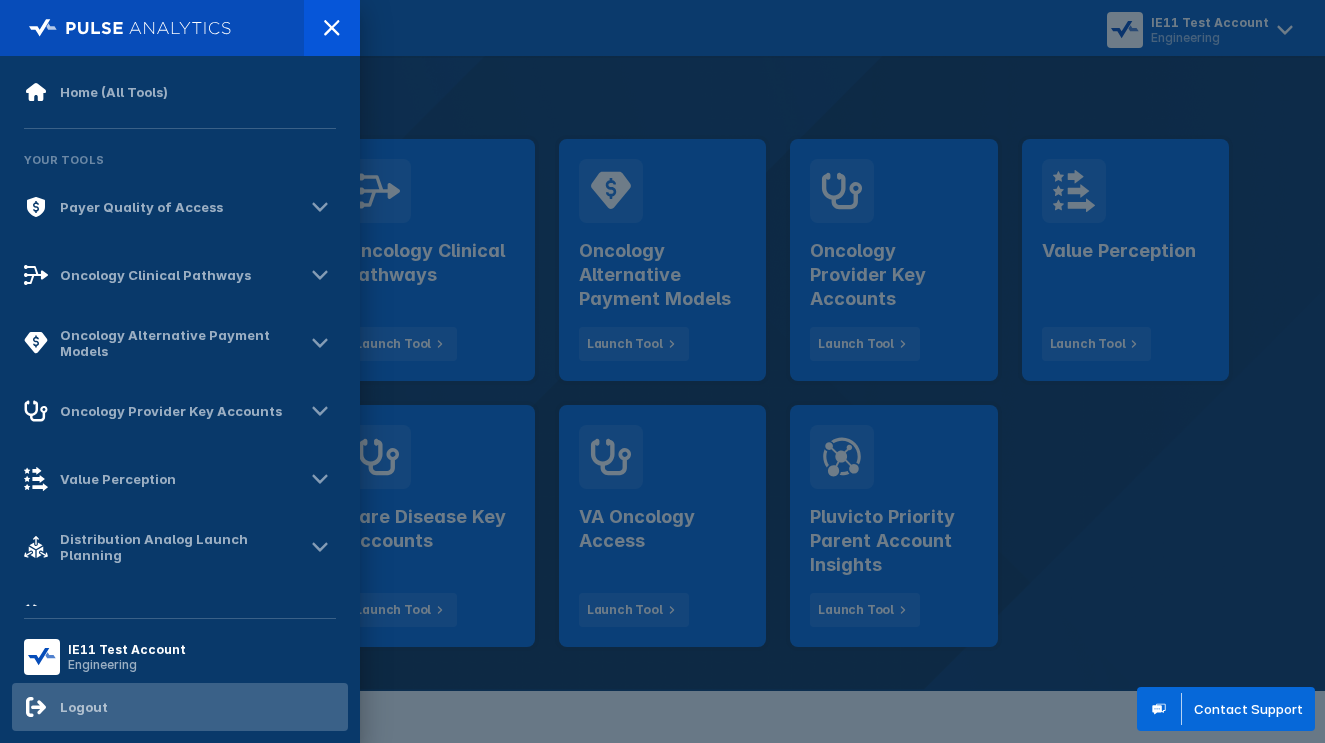 click on "Logout" at bounding box center (84, 707) 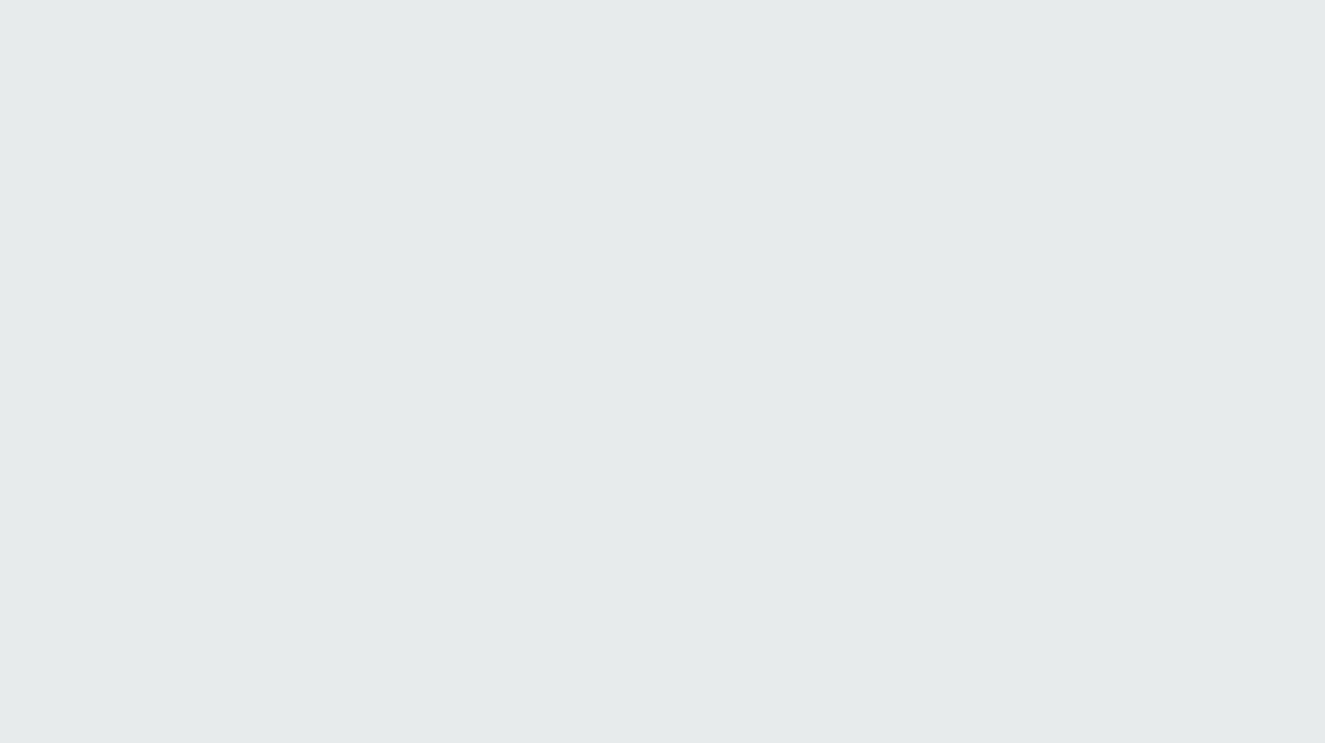 scroll, scrollTop: 0, scrollLeft: 0, axis: both 